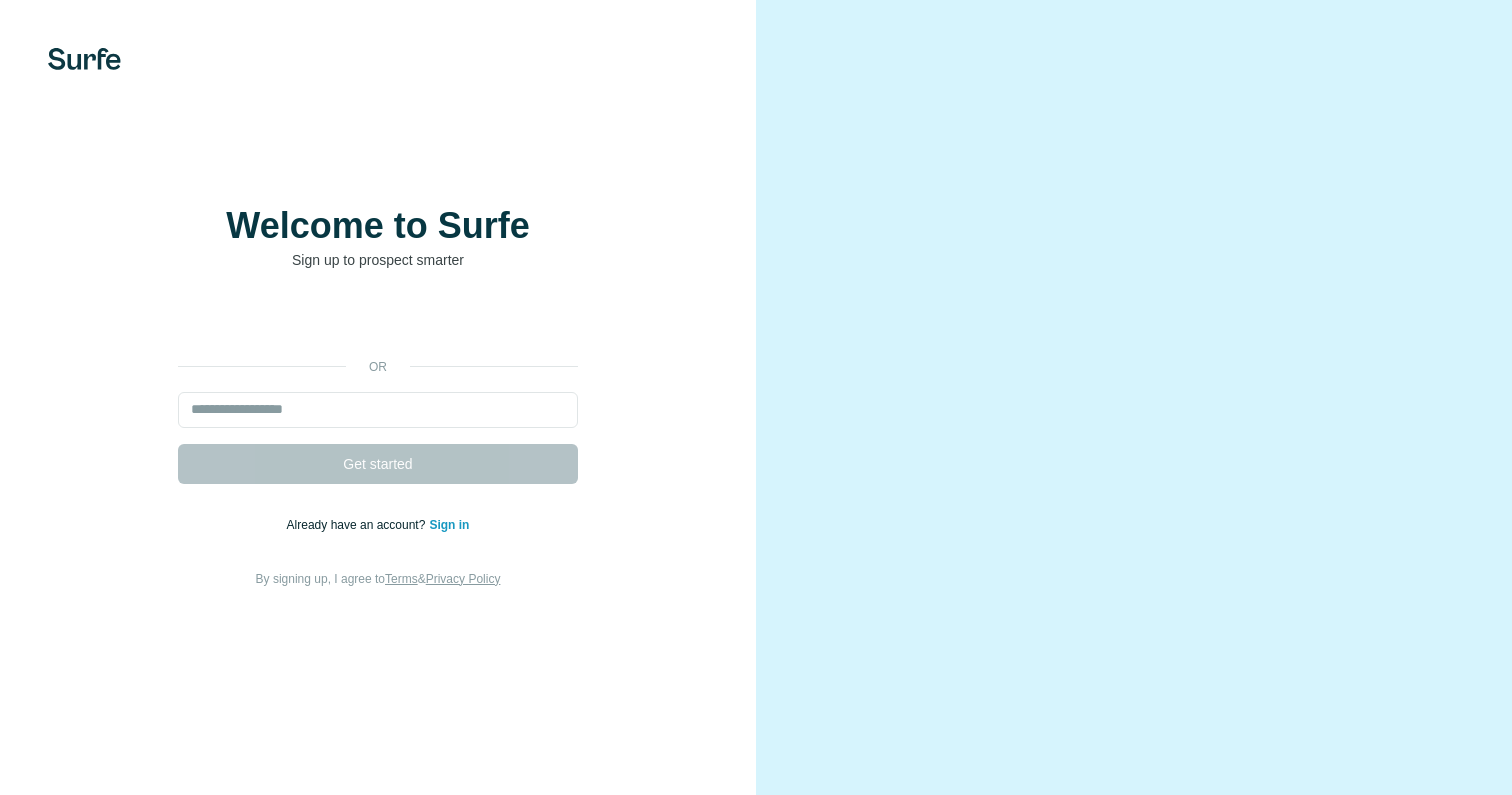 scroll, scrollTop: 0, scrollLeft: 0, axis: both 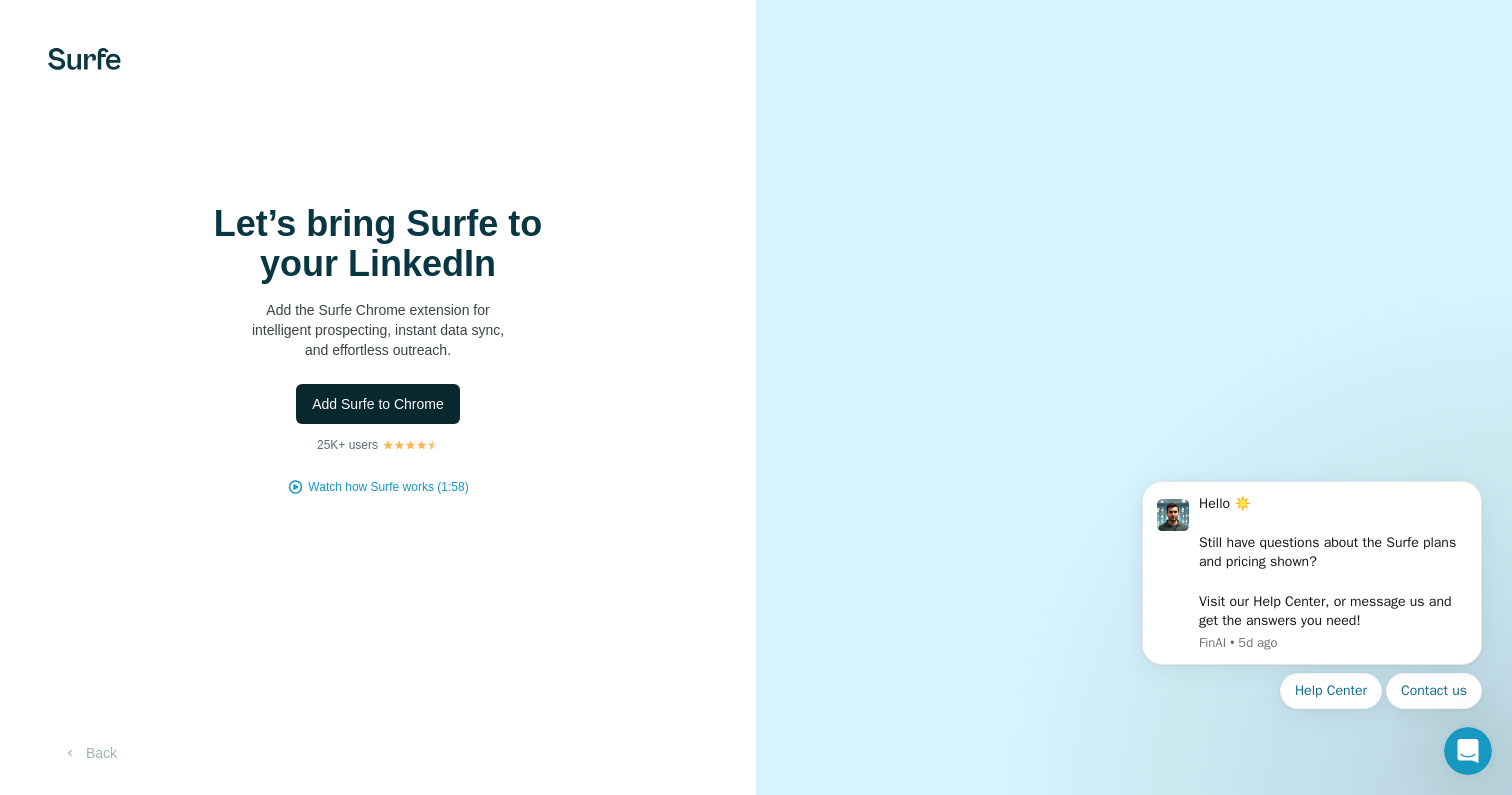 click on "Add Surfe to Chrome" at bounding box center (378, 404) 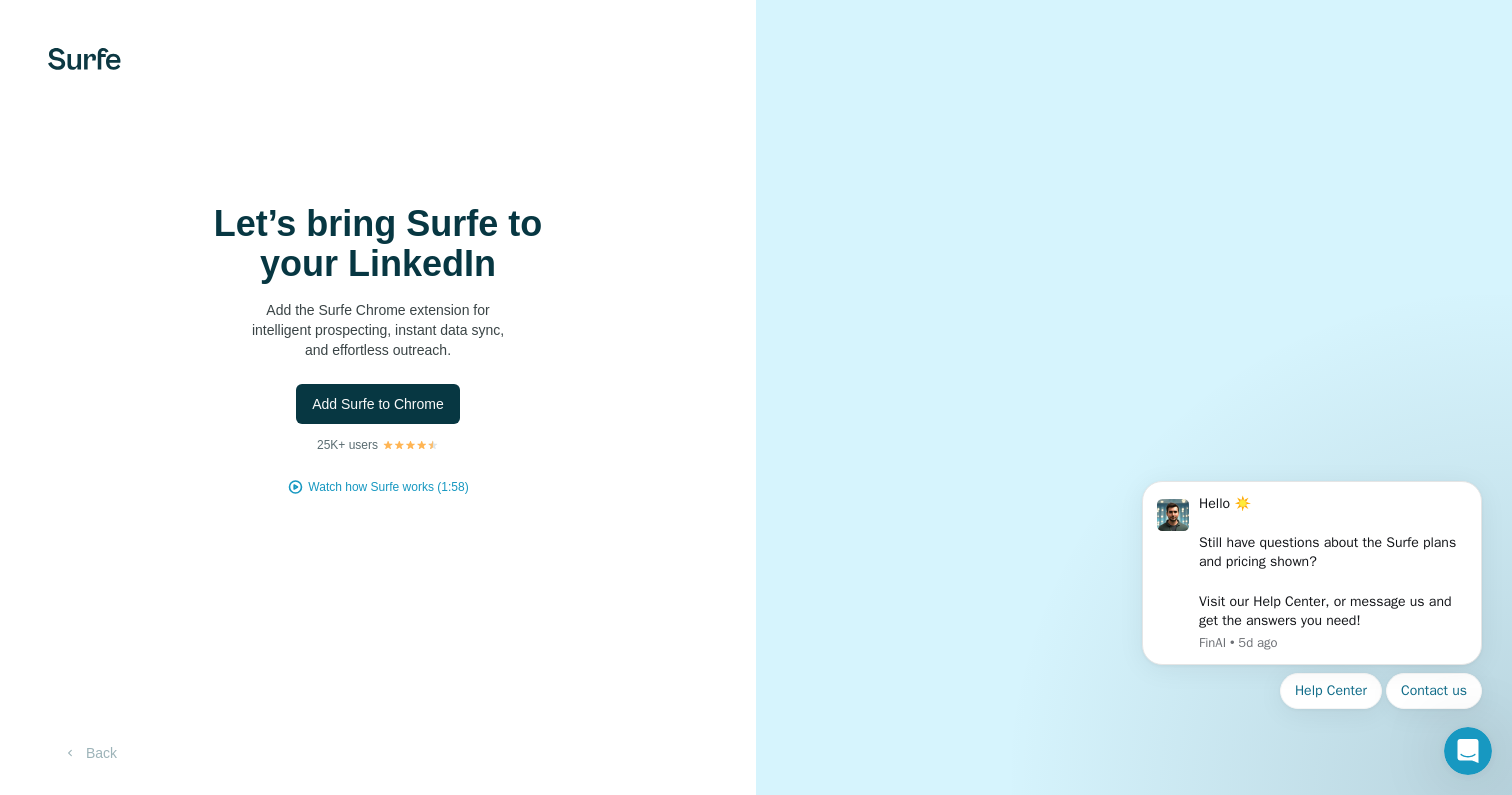 scroll, scrollTop: 20, scrollLeft: 0, axis: vertical 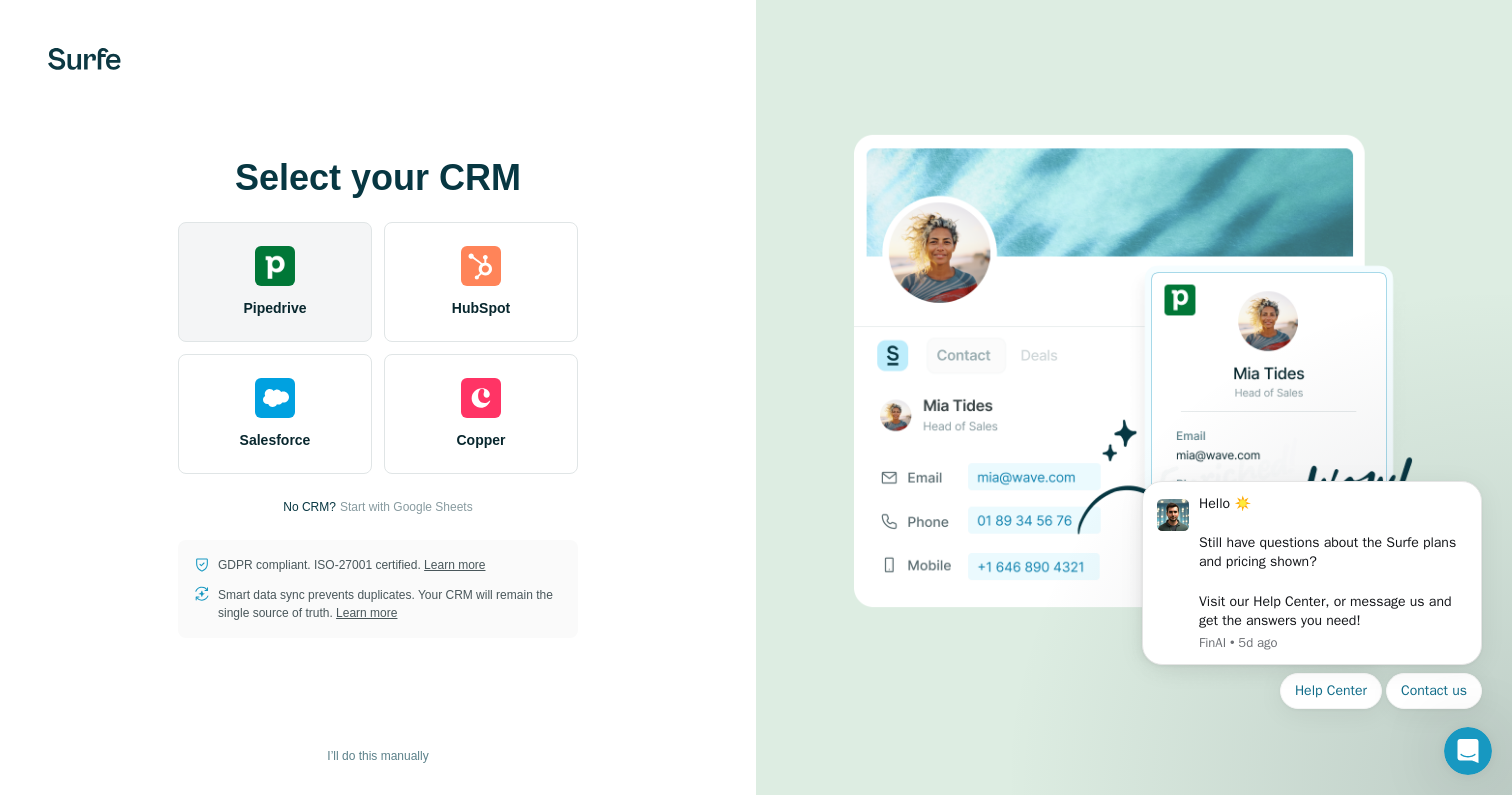 click on "Pipedrive" at bounding box center [275, 282] 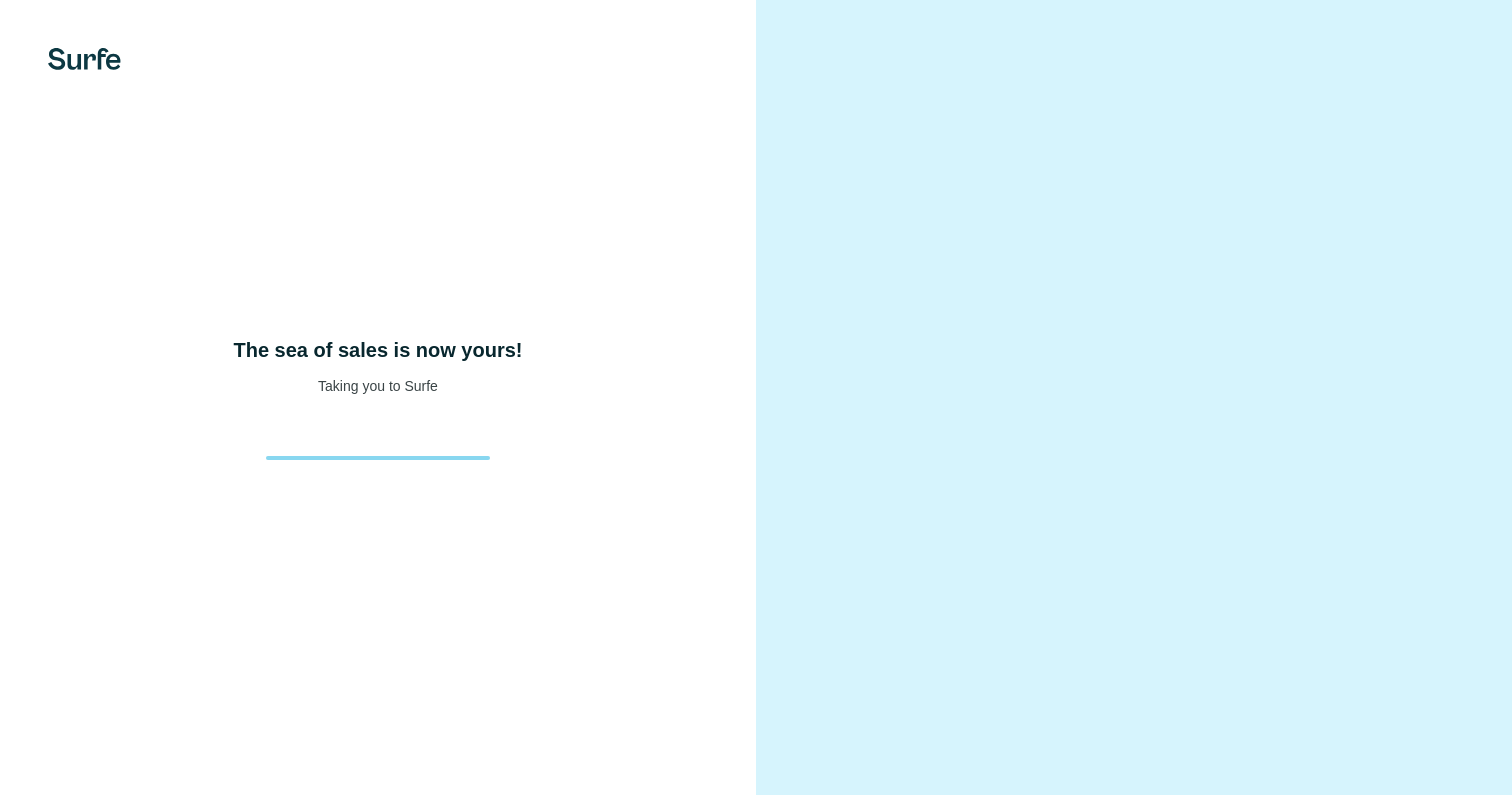 scroll, scrollTop: 0, scrollLeft: 0, axis: both 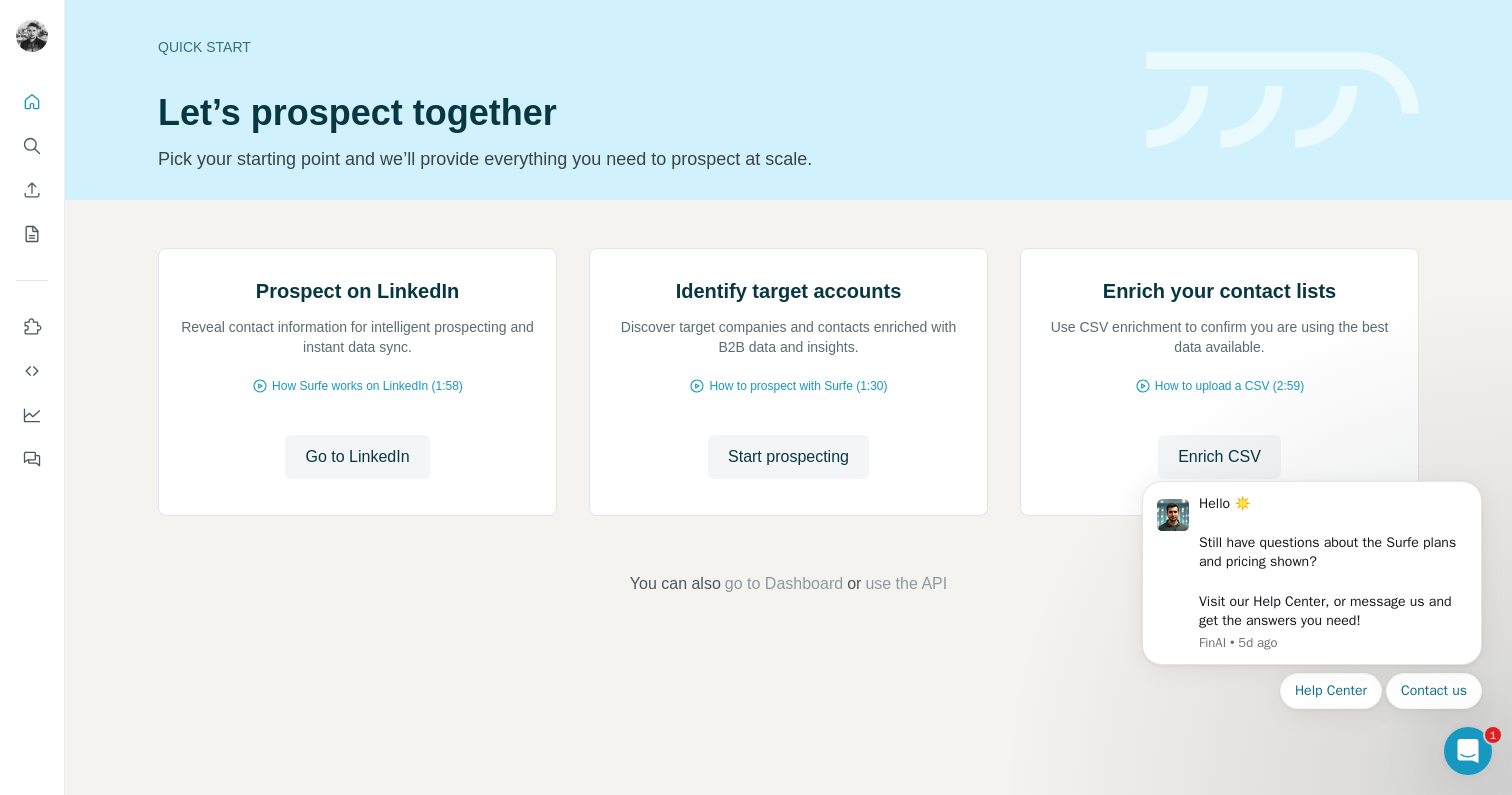 click on "Quick start" at bounding box center [640, 47] 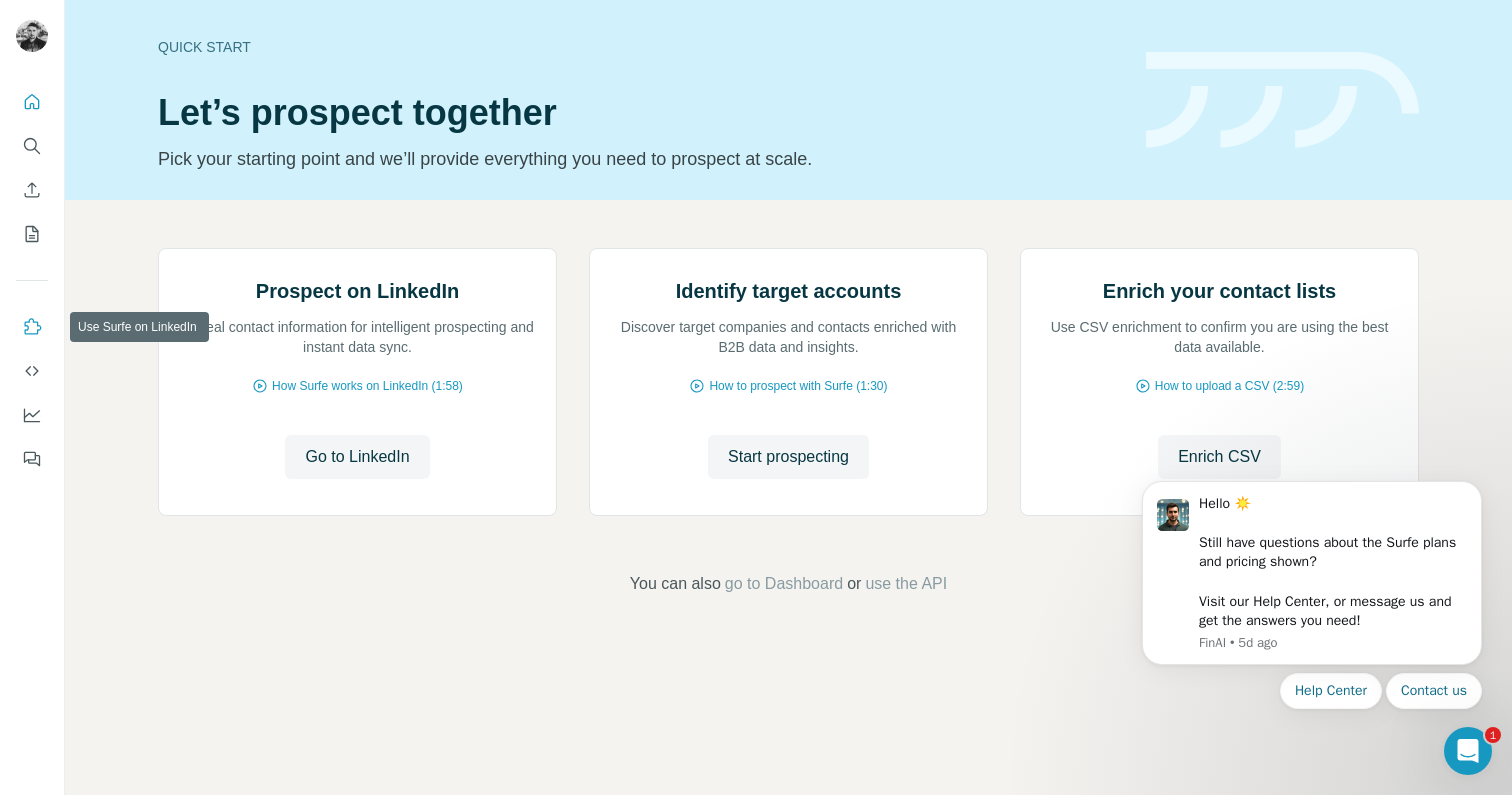 click 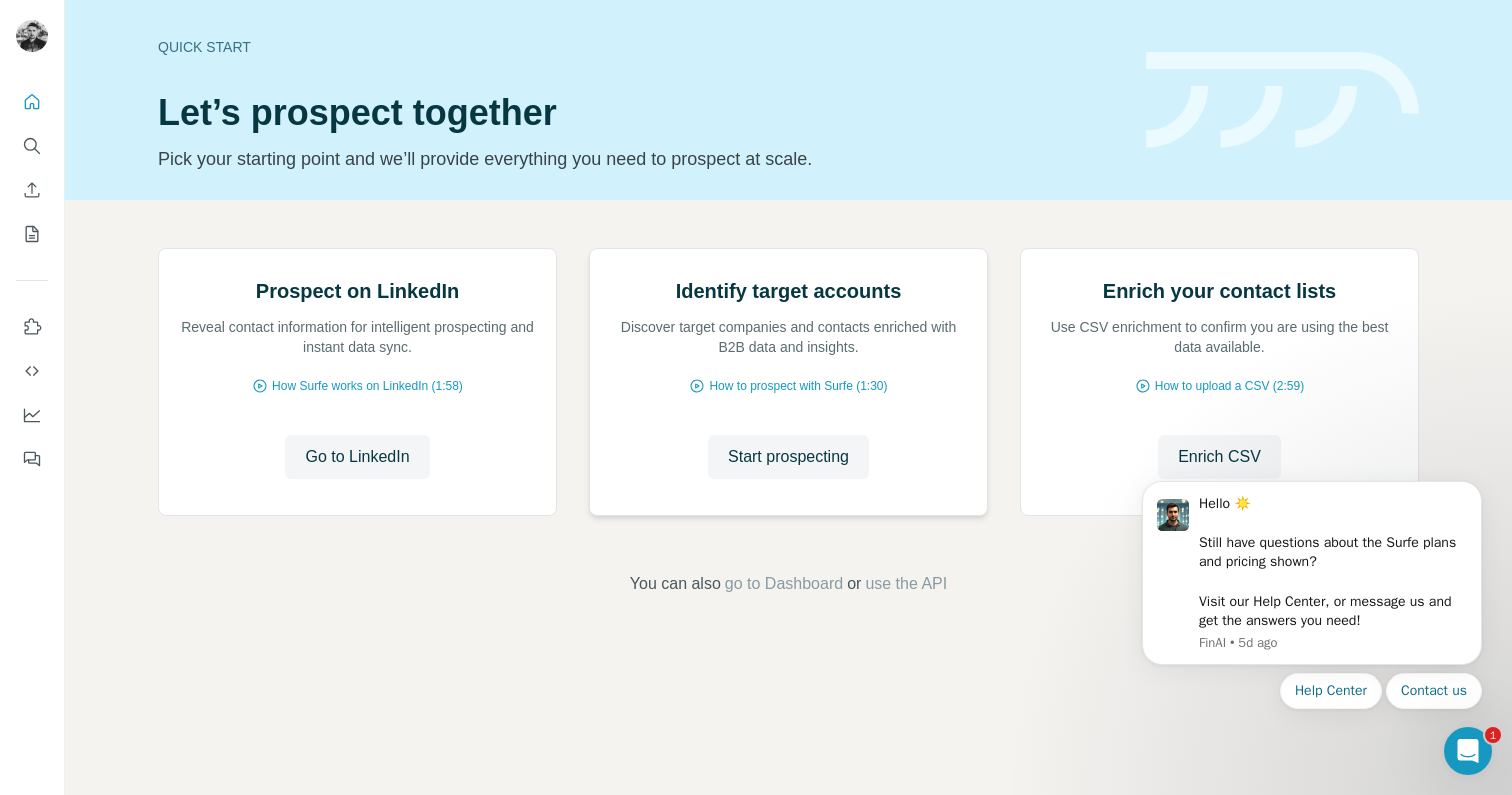 scroll, scrollTop: 0, scrollLeft: 0, axis: both 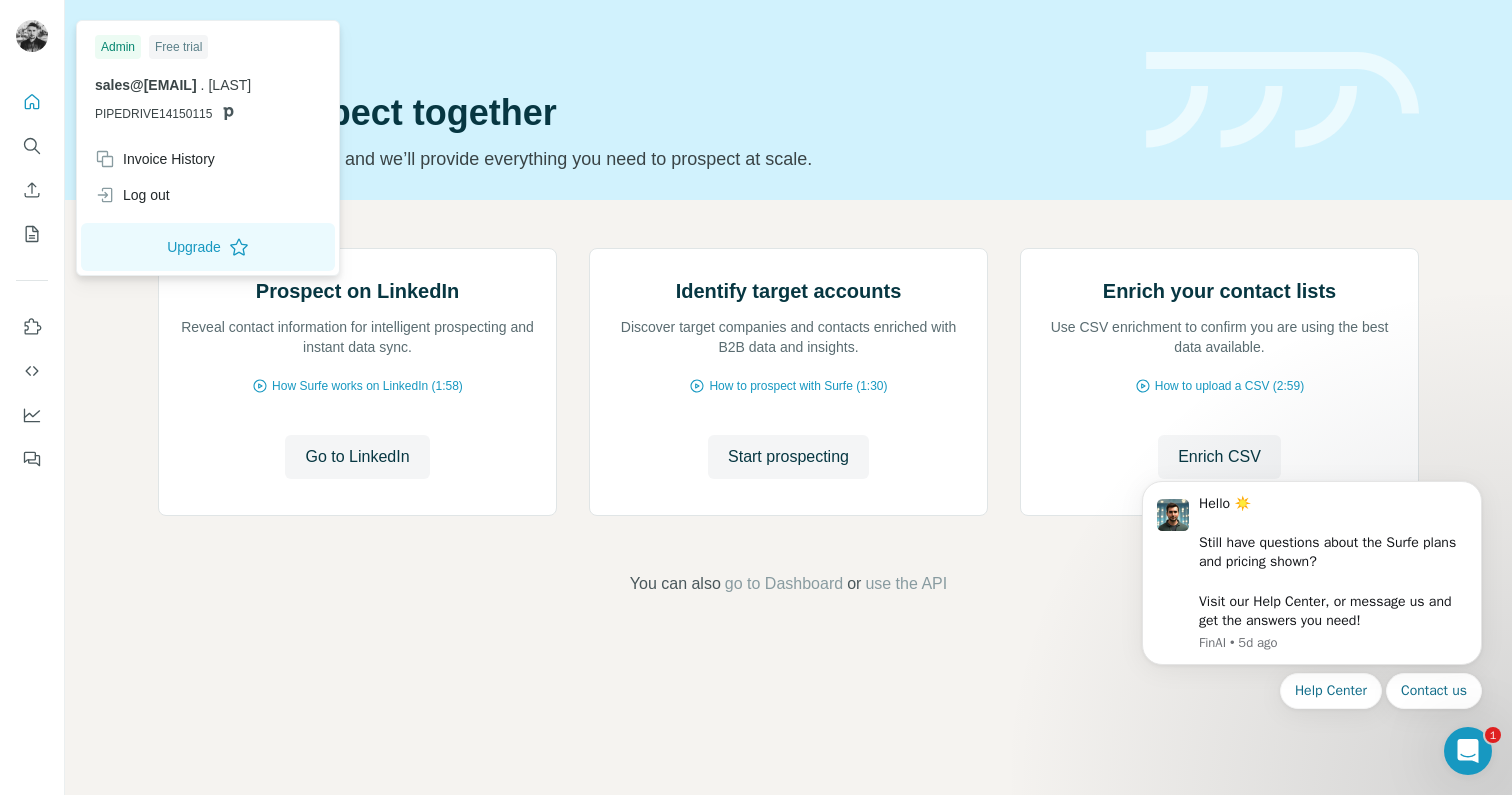 click at bounding box center [32, 36] 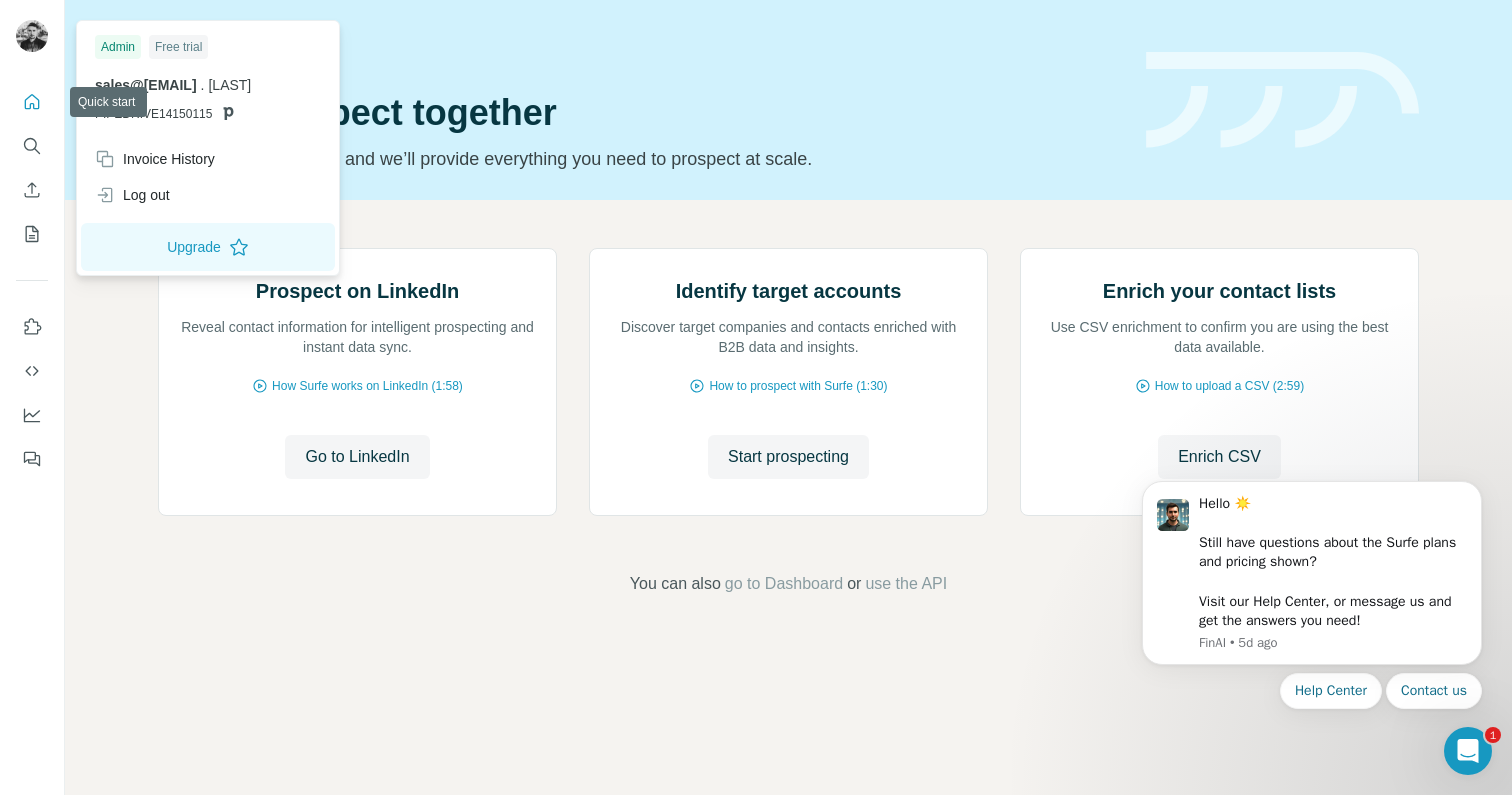 click 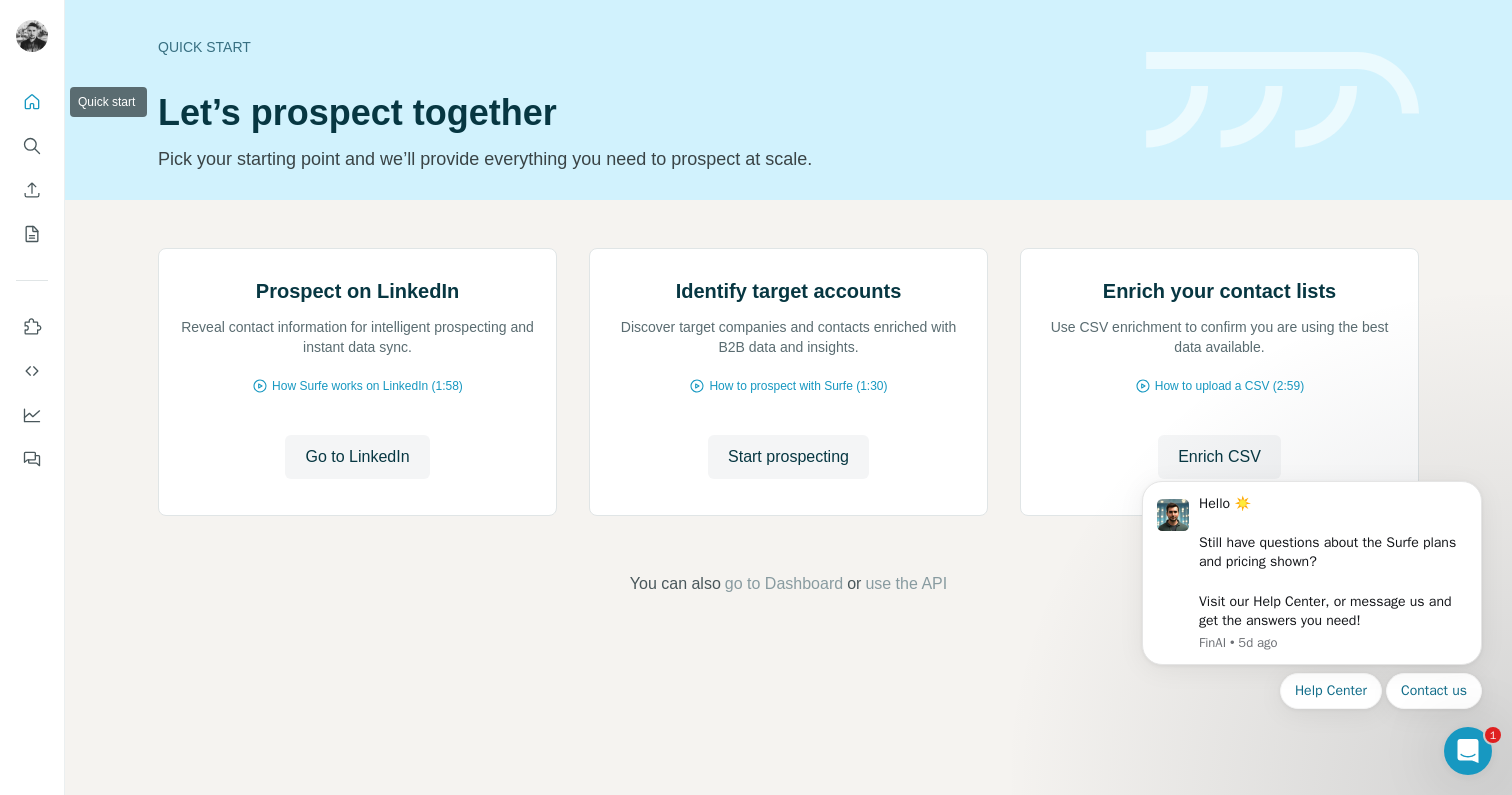 click 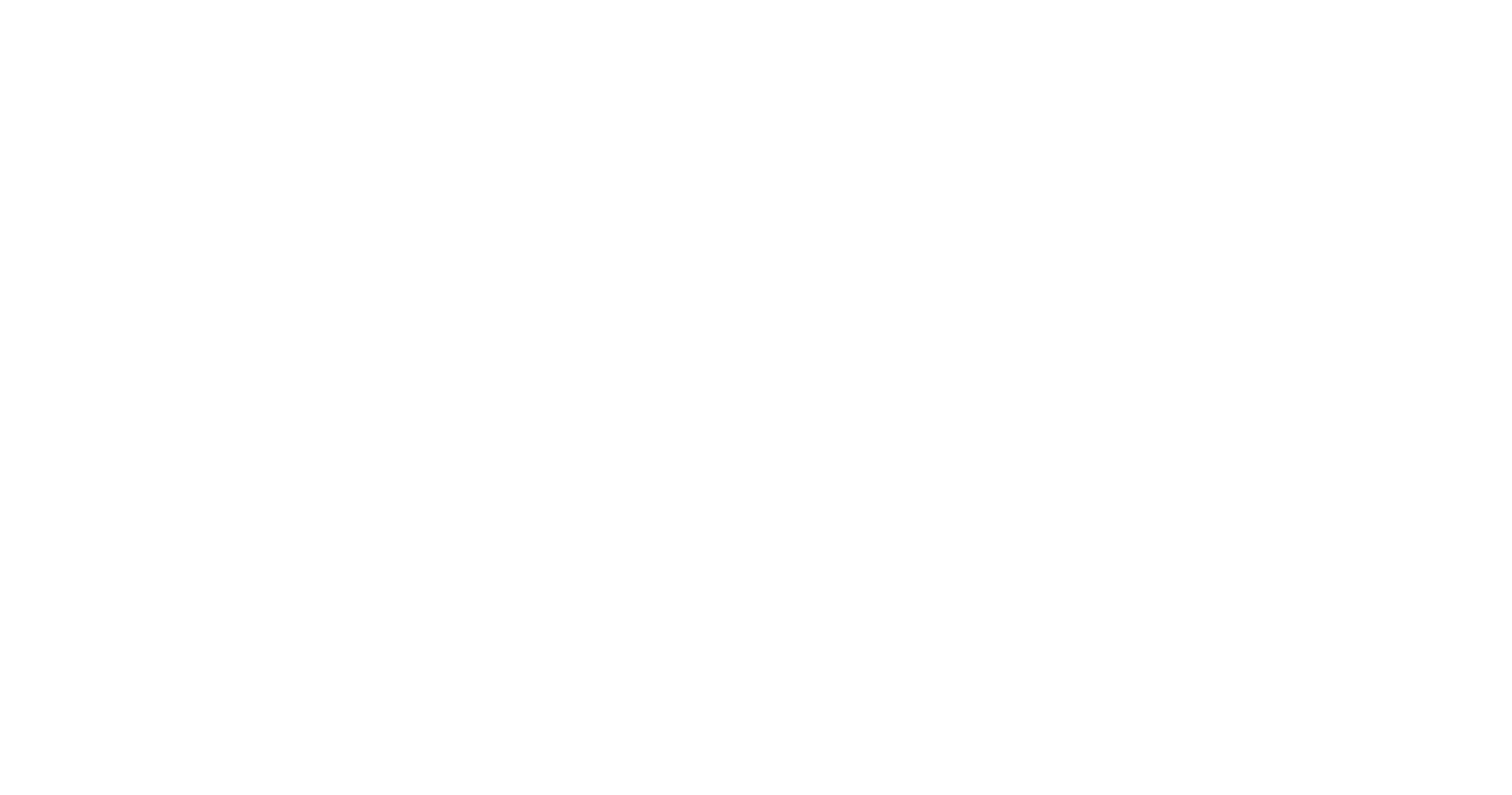 scroll, scrollTop: 0, scrollLeft: 0, axis: both 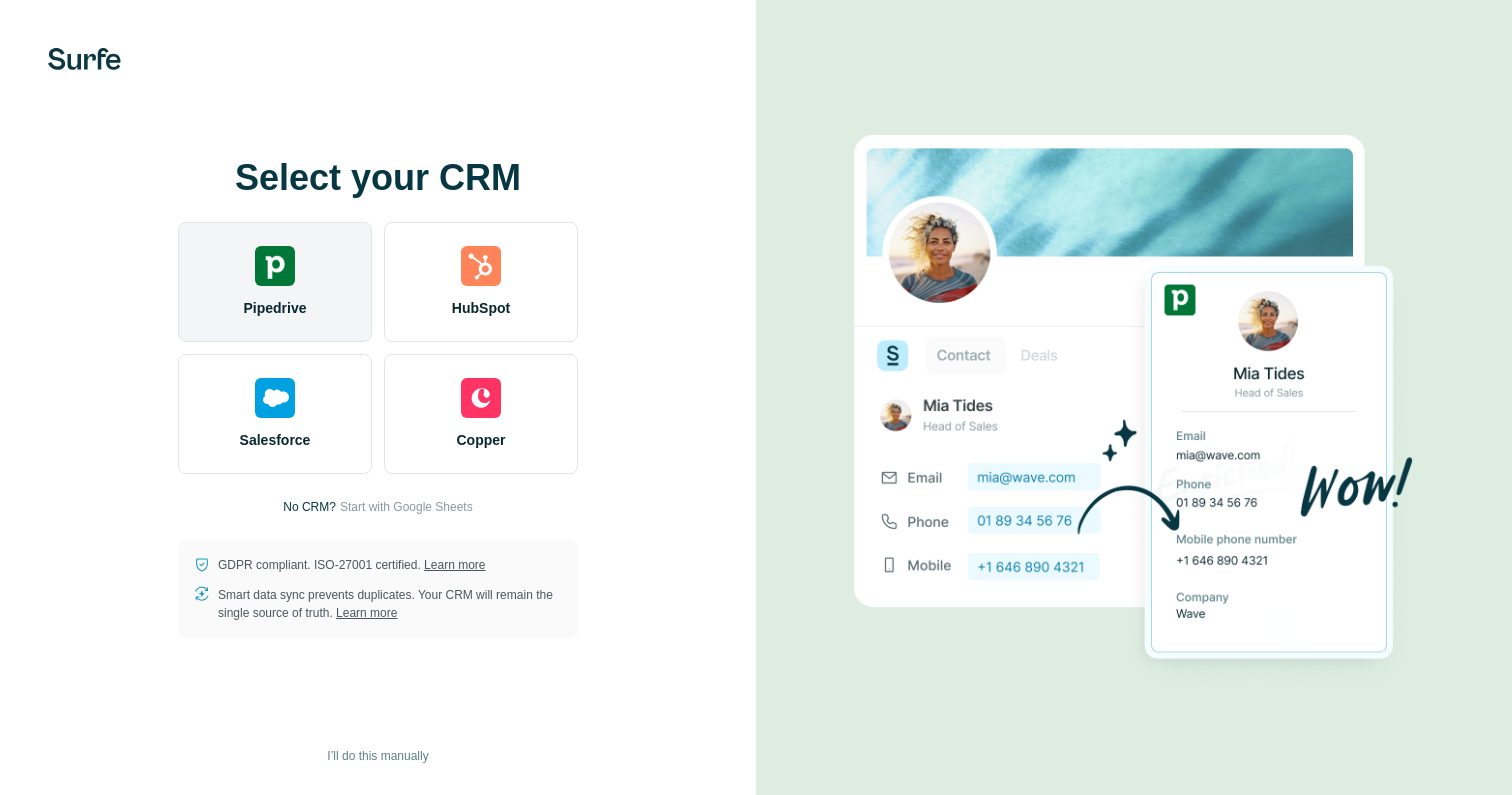 click at bounding box center (275, 266) 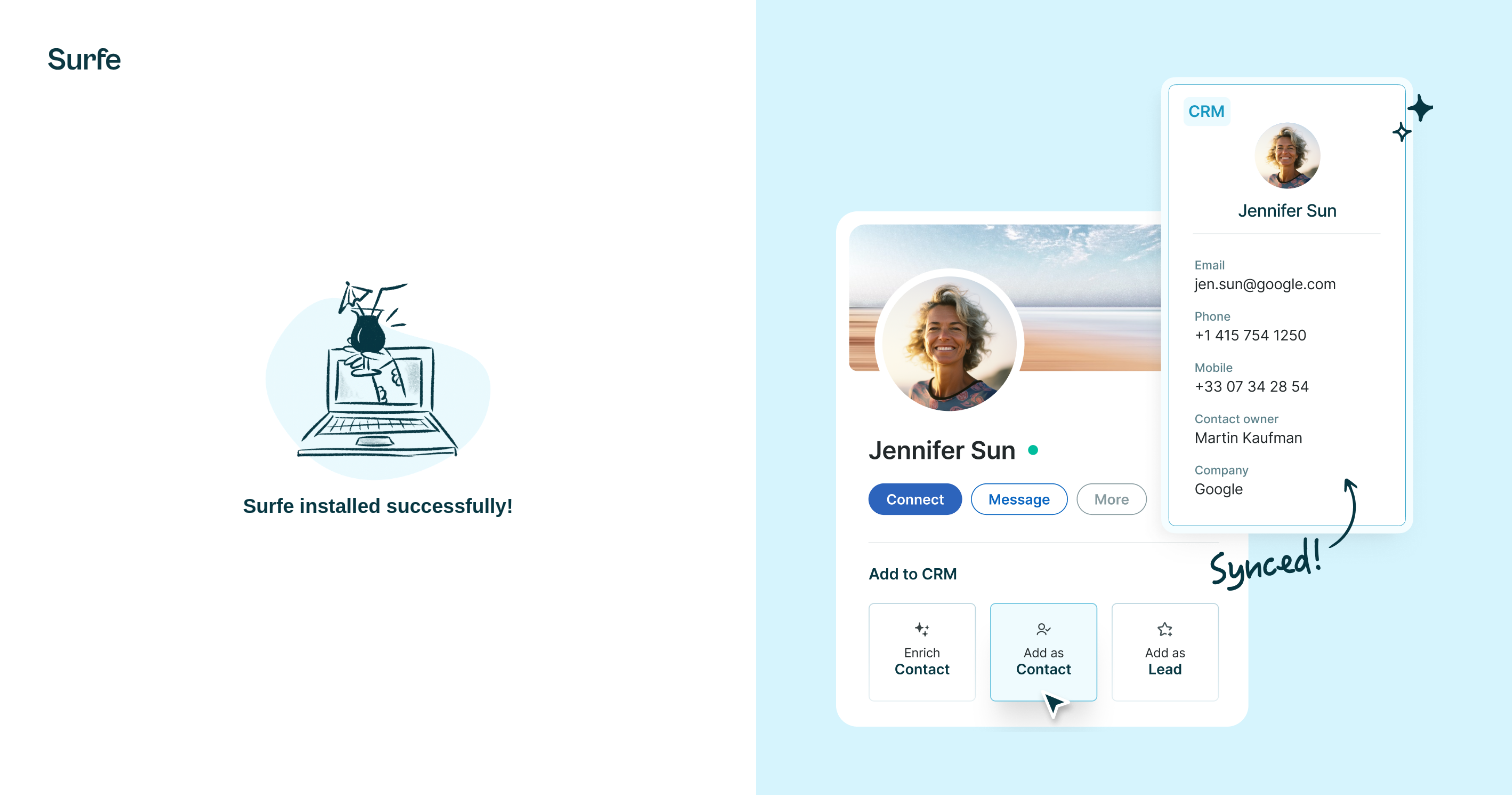 scroll, scrollTop: 0, scrollLeft: 0, axis: both 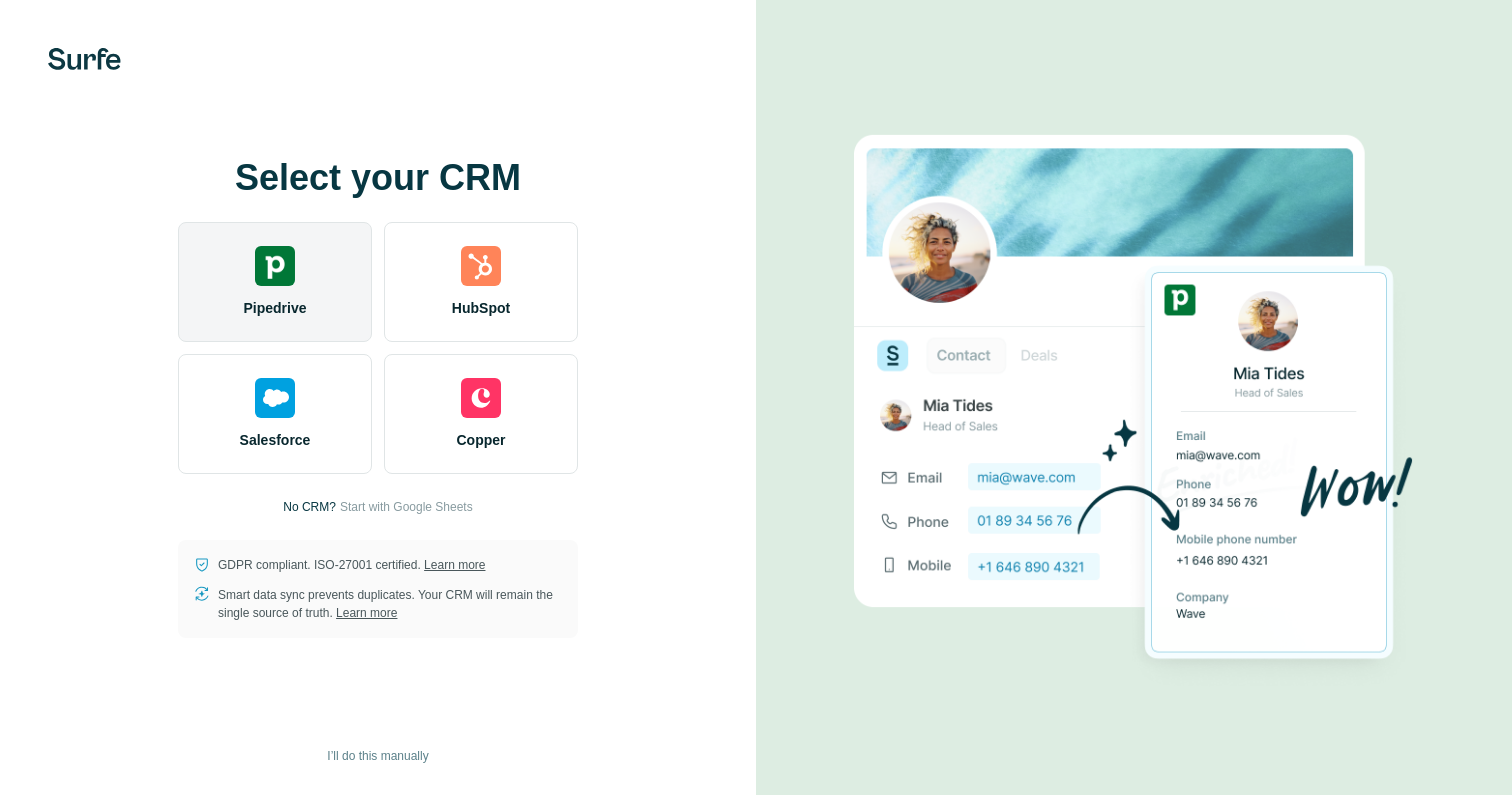 click at bounding box center [275, 266] 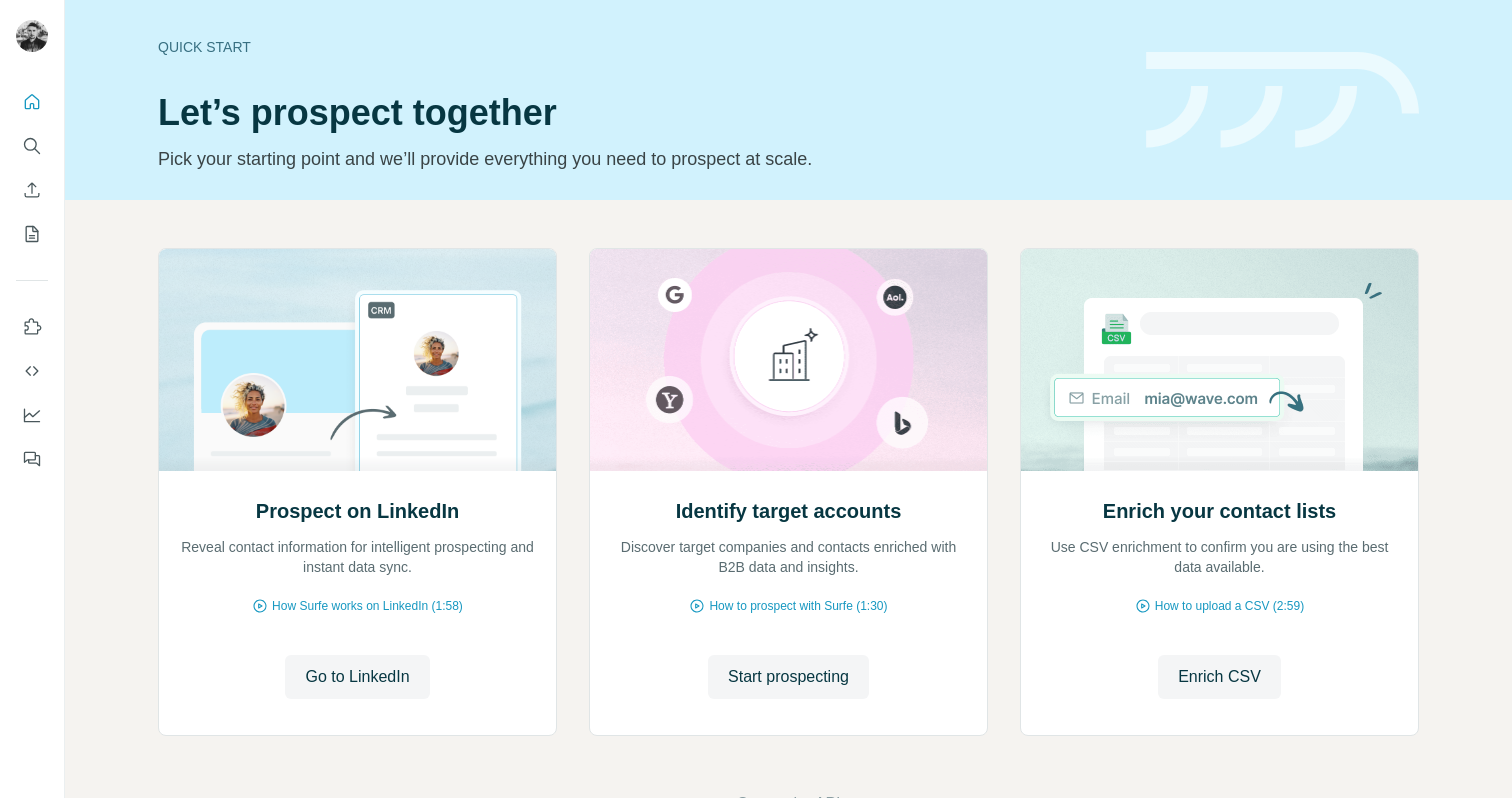 scroll, scrollTop: 0, scrollLeft: 0, axis: both 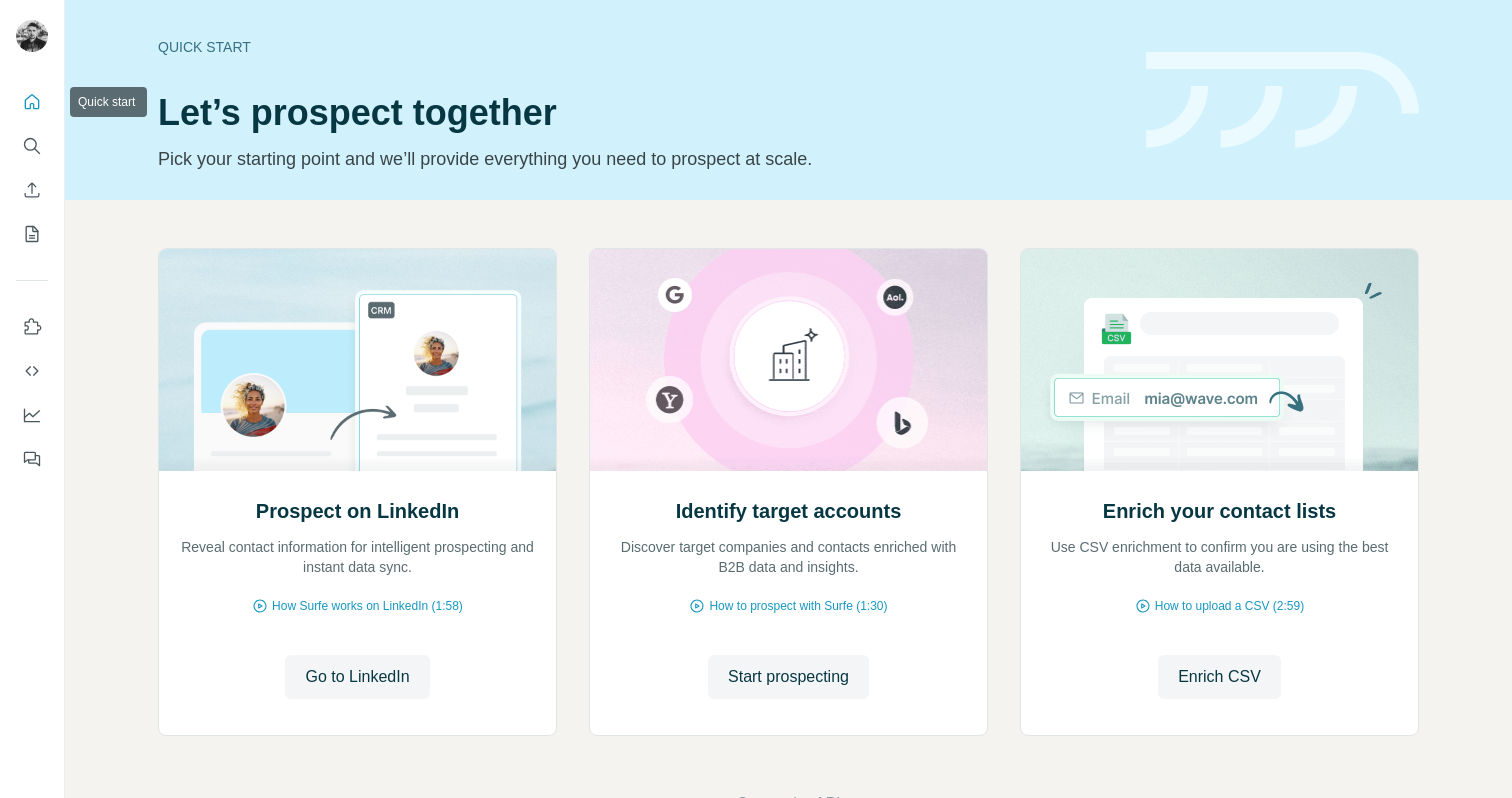 click 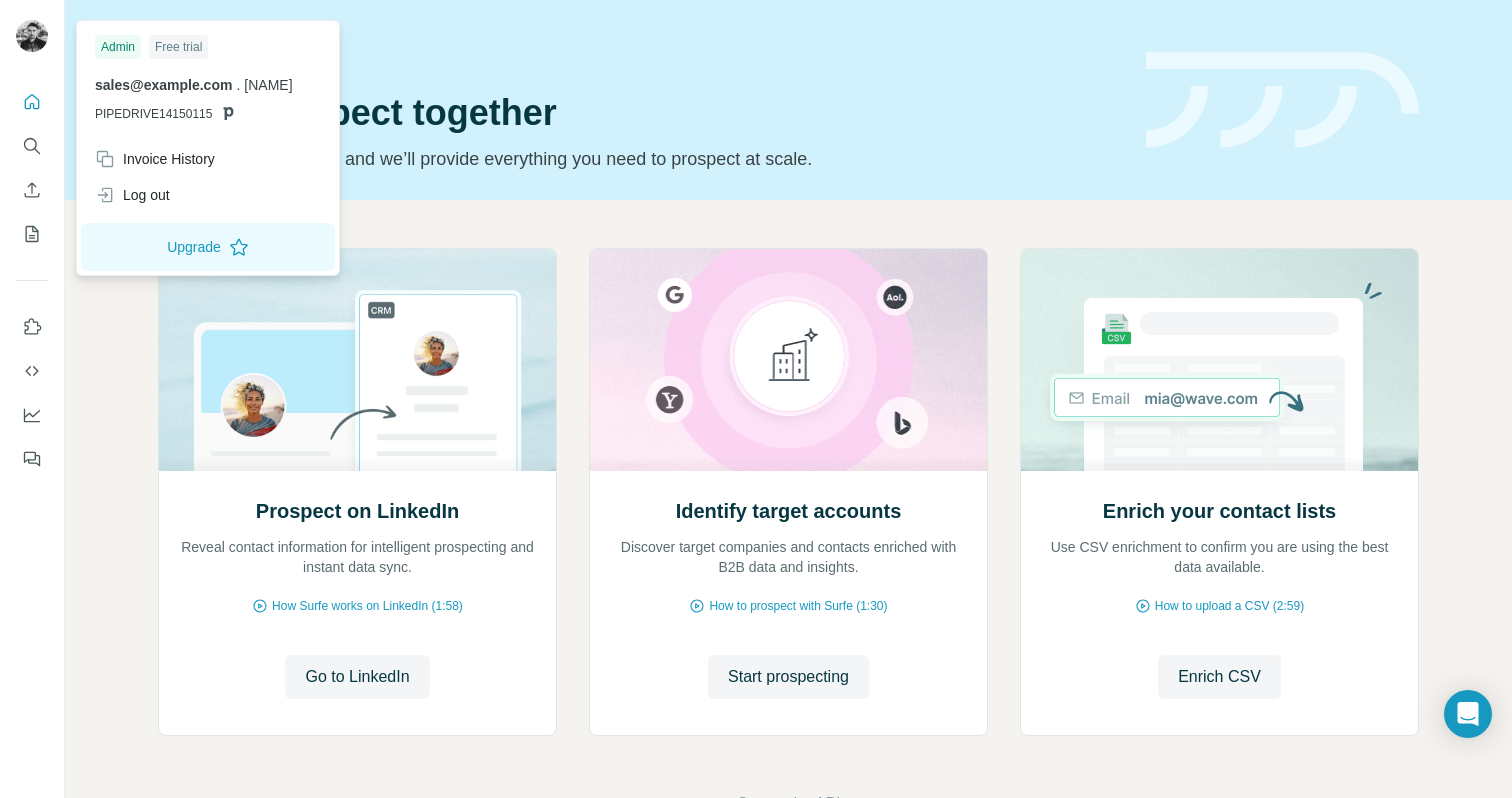click at bounding box center [32, 36] 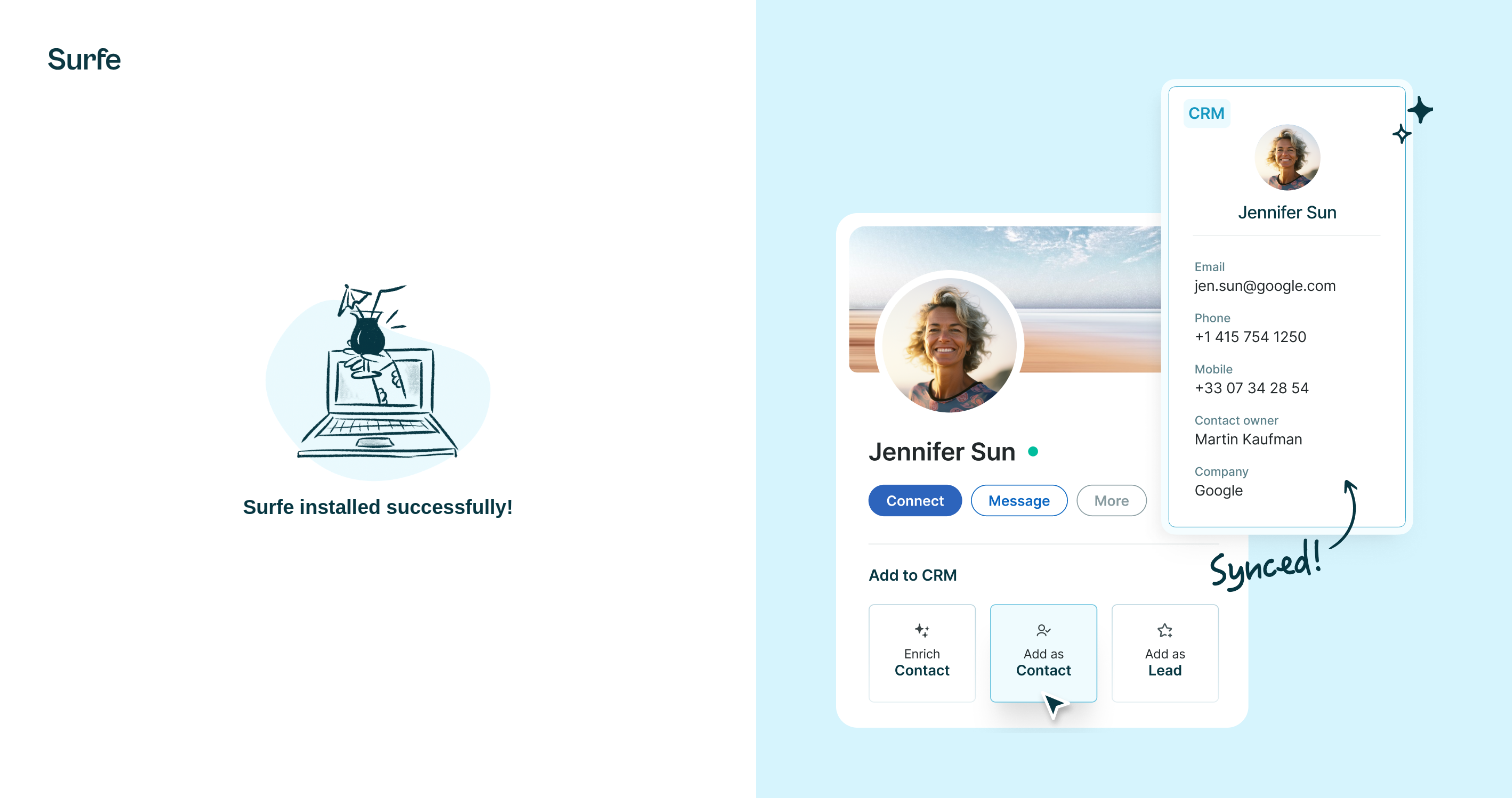 scroll, scrollTop: 0, scrollLeft: 0, axis: both 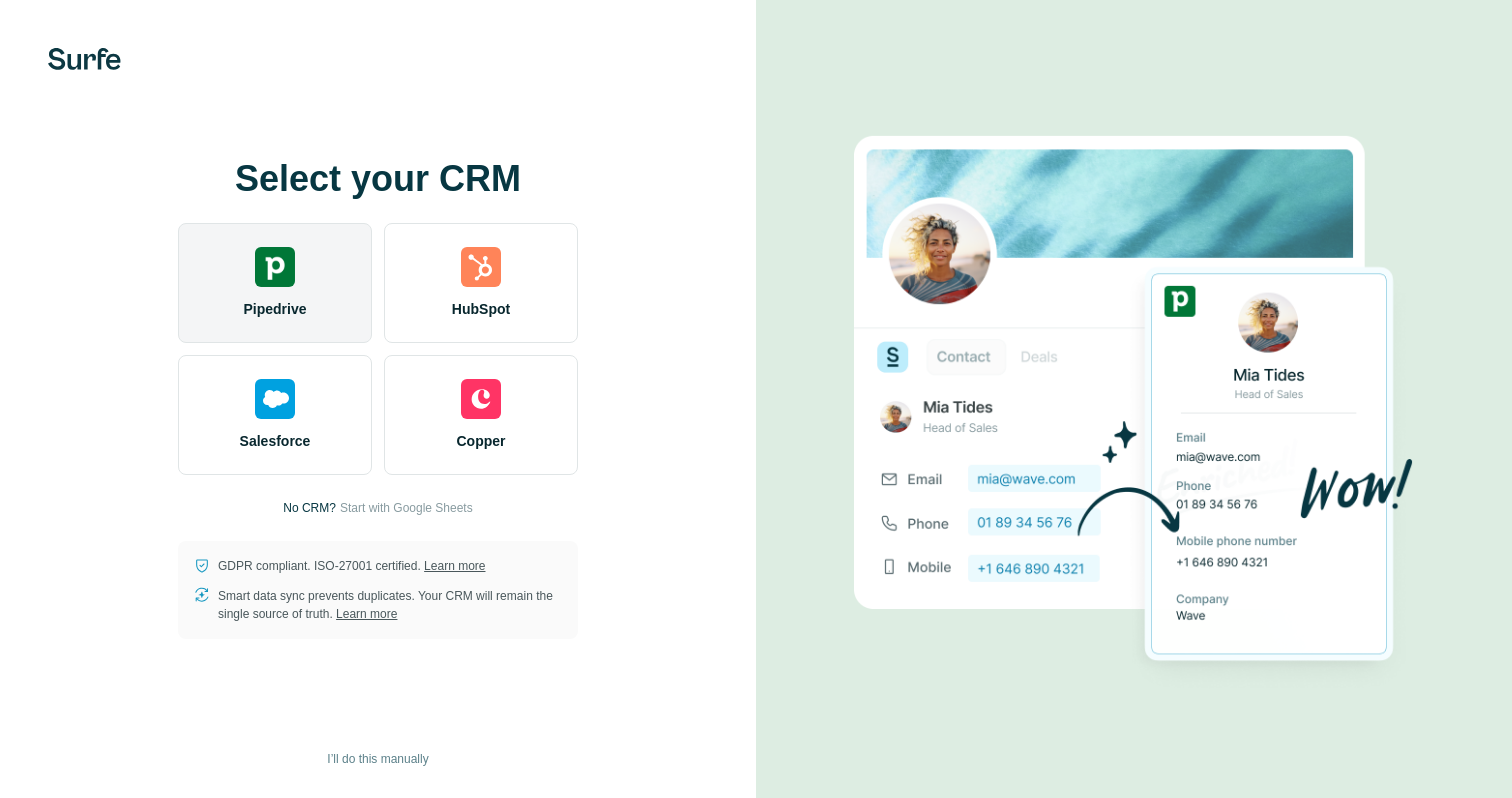 click on "Pipedrive" at bounding box center (275, 283) 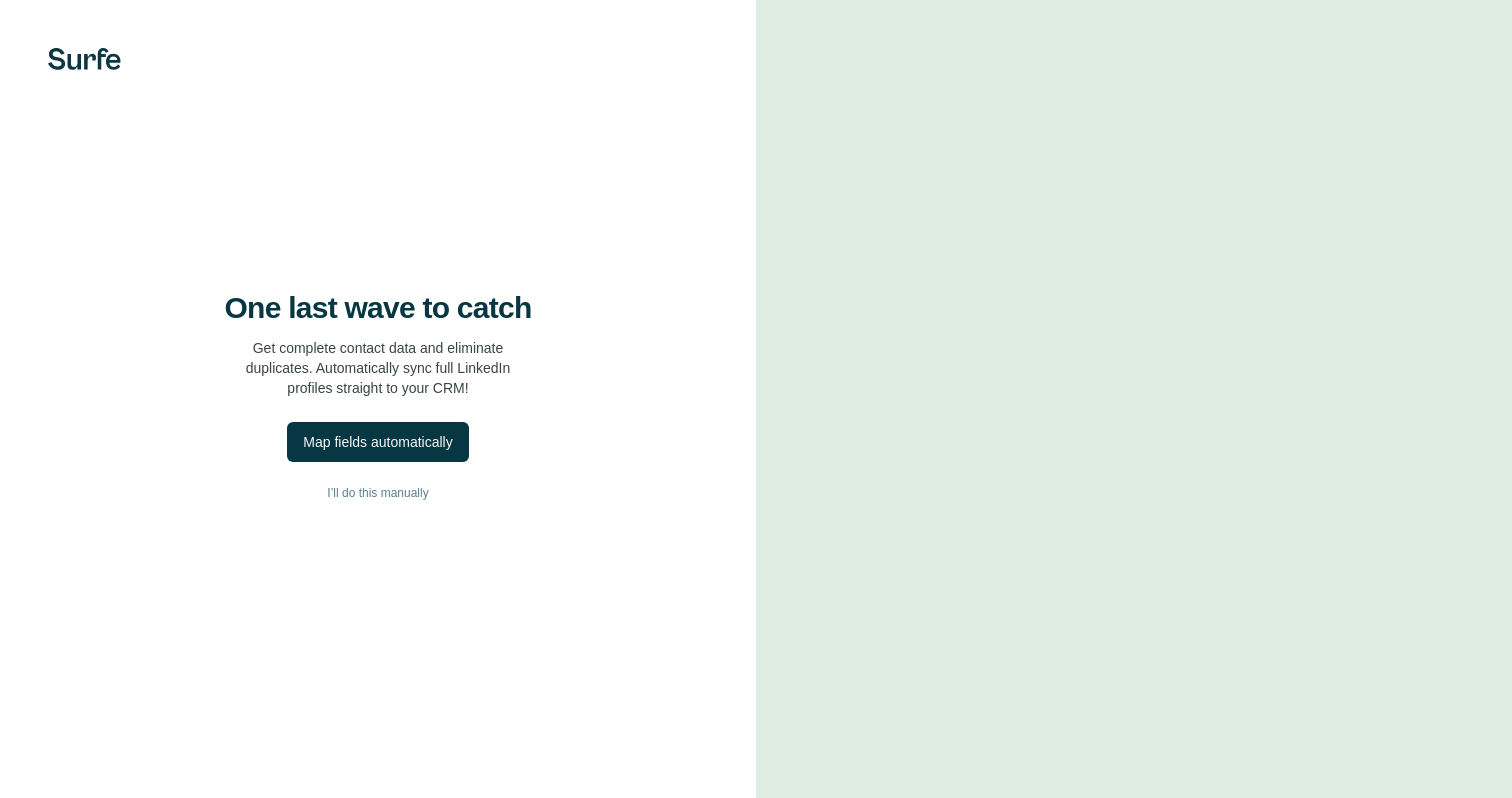scroll, scrollTop: 0, scrollLeft: 0, axis: both 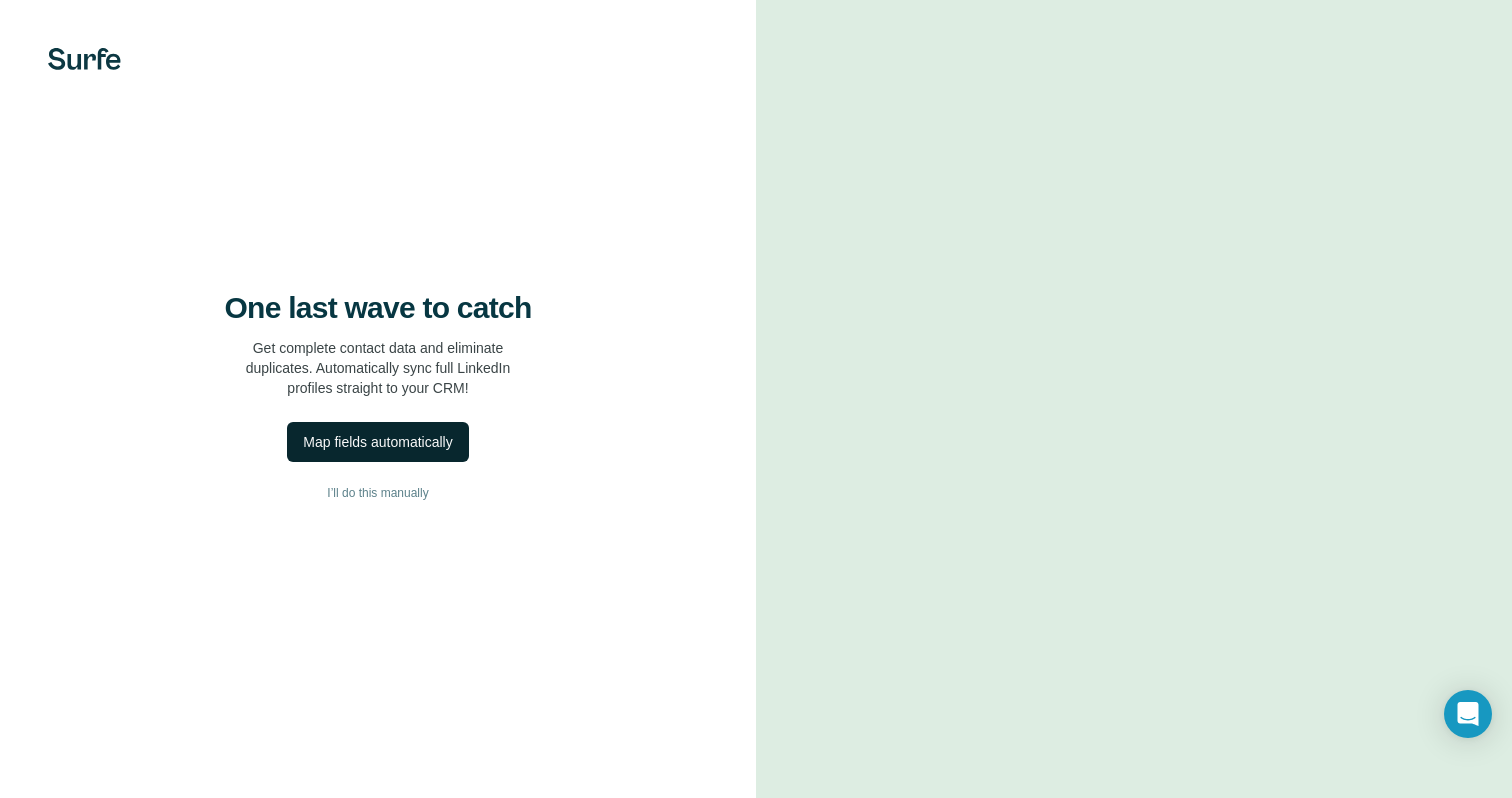 click on "Map fields automatically" at bounding box center (377, 442) 